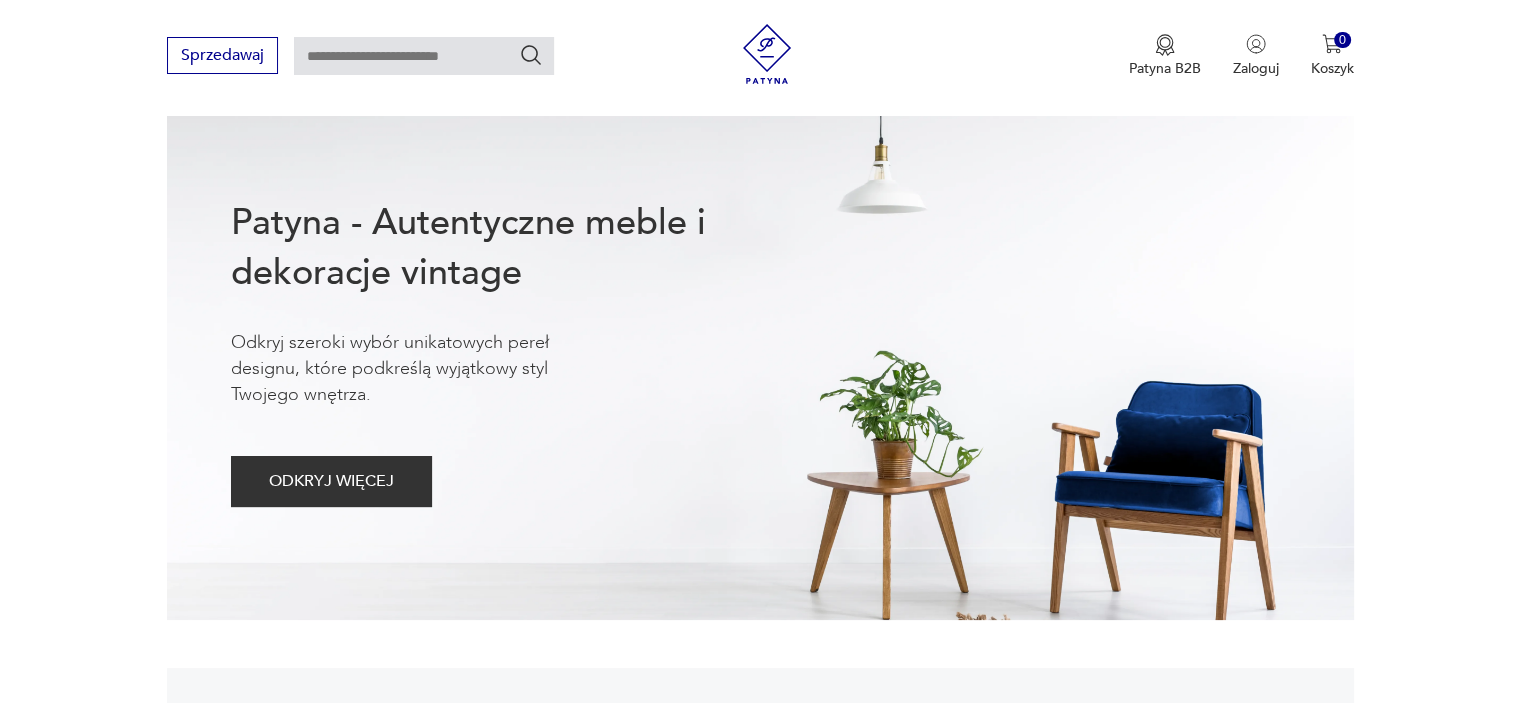 scroll, scrollTop: 198, scrollLeft: 0, axis: vertical 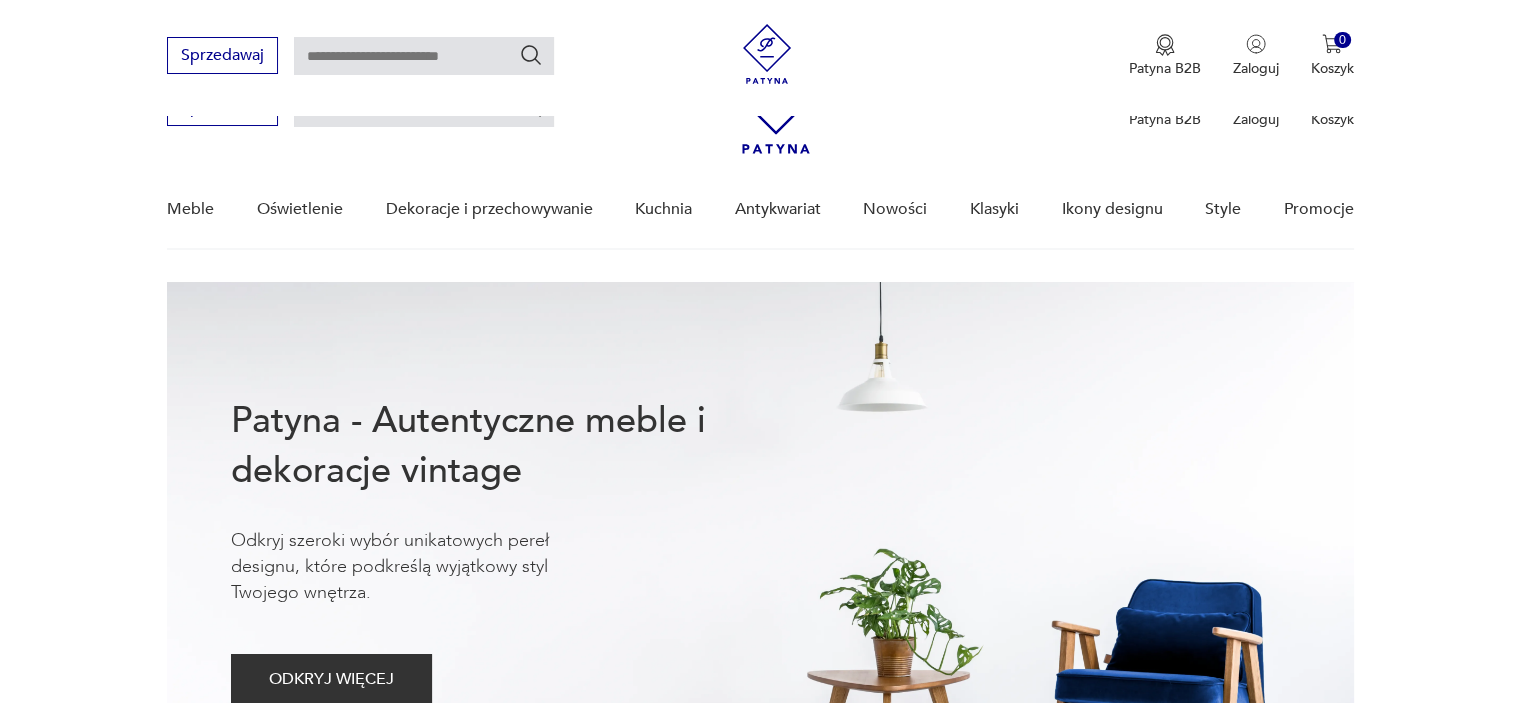 click on "Cenimy prywatność użytkowników Używamy plików cookie, aby poprawić jakość przeglądania, wyświetlać reklamy lub treści dostosowane do indywidualnych potrzeb użytkowników oraz analizować ruch na stronie. Kliknięcie przycisku „Akceptuj wszystkie” oznacza zgodę na wykorzystywanie przez nas plików cookie. Ustawienia    Akceptuję wszystkie Dostosuj preferencje dotyczące zgody   Używamy plików cookie, aby pomóc użytkownikom w sprawnej nawigacji i wykonywaniu określonych funkcji. Szczegółowe informacje na temat wszystkich plików cookie odpowiadających poszczególnym kategoriom zgody znajdują się poniżej. Pliki cookie sklasyfikowane jako „niezbędne” są przechowywane w przeglądarce użytkownika, ponieważ są niezbędne do włączenia podstawowych funkcji witryny....  Pokaż więcej Niezbędne Zawsze aktywne Plik cookie connect.sid Czas trwania 10 godzin Opis This cookie is used for authentication and for secure log-in. It registers the log-in information.  Plik cookie Opis" at bounding box center (760, 2826) 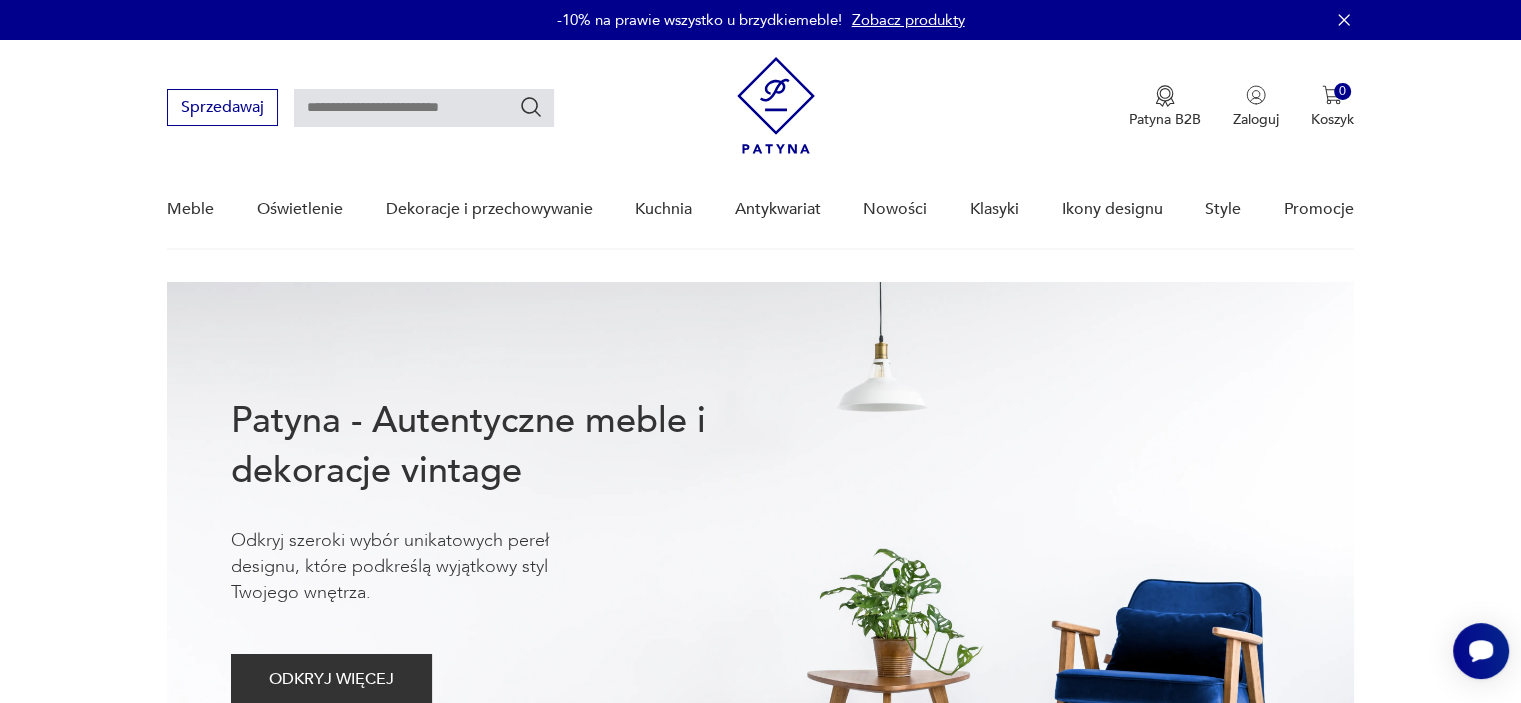 scroll, scrollTop: 0, scrollLeft: 0, axis: both 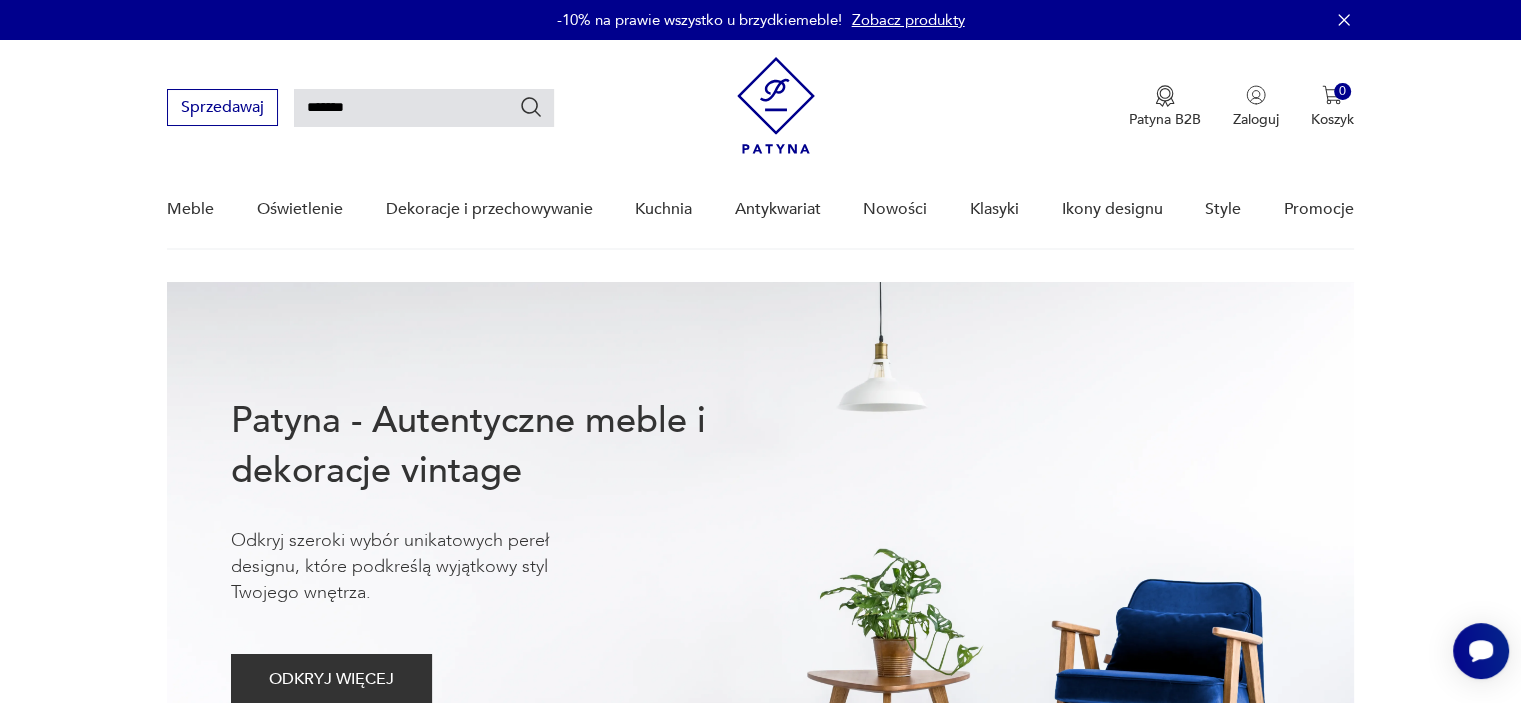 type on "*******" 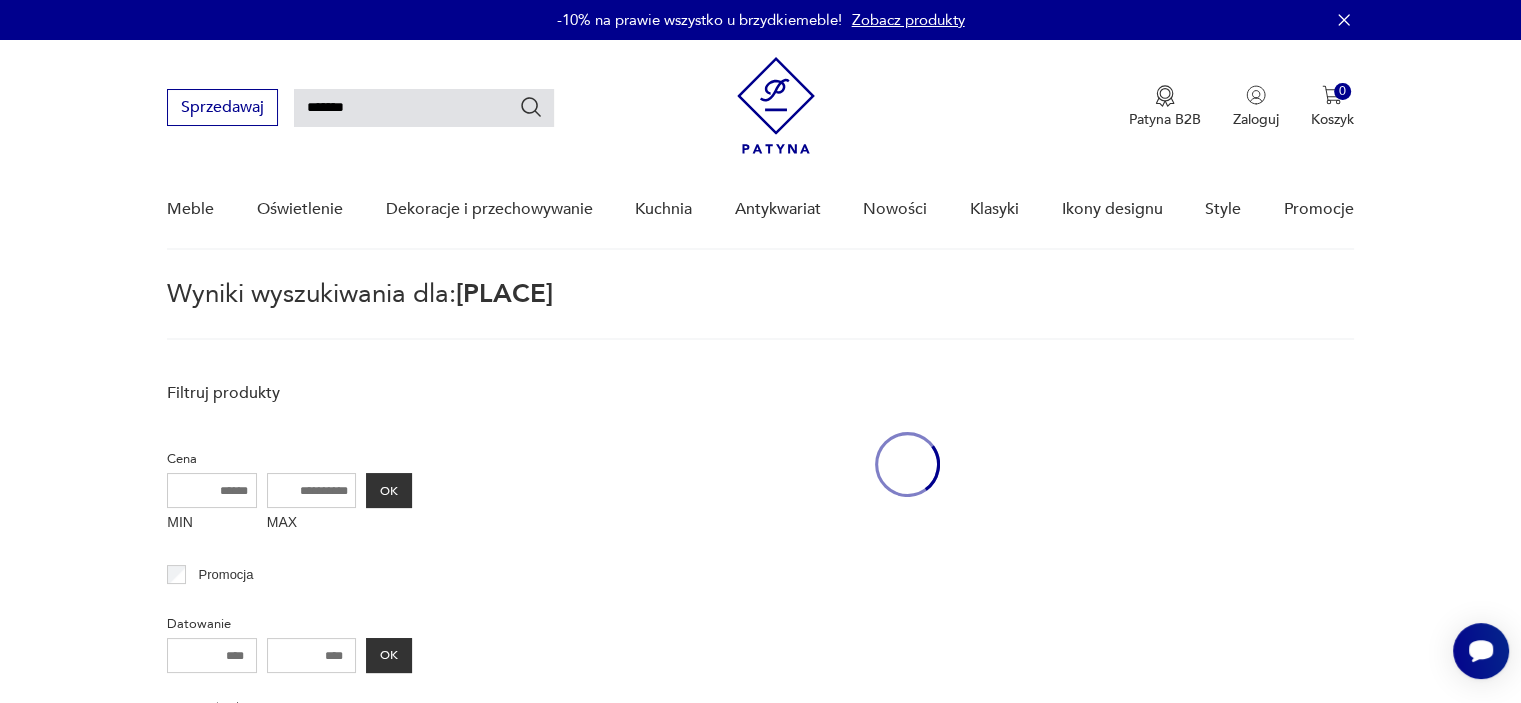 scroll, scrollTop: 71, scrollLeft: 0, axis: vertical 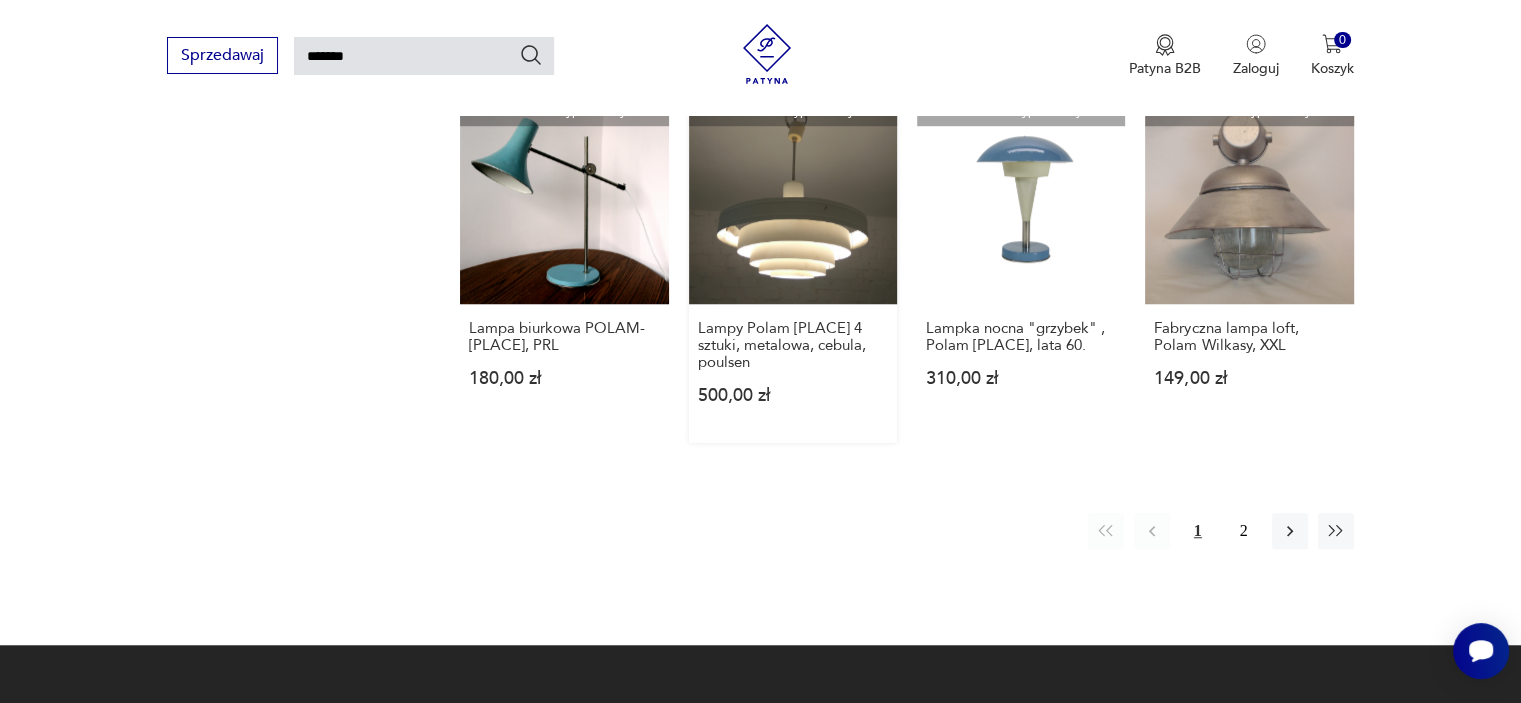 click on "Produkt wyprzedany Lampy Polam [PLACE] 4 sztuki, metalowa, cebula, poulsen 500,00 zł" at bounding box center [793, 269] 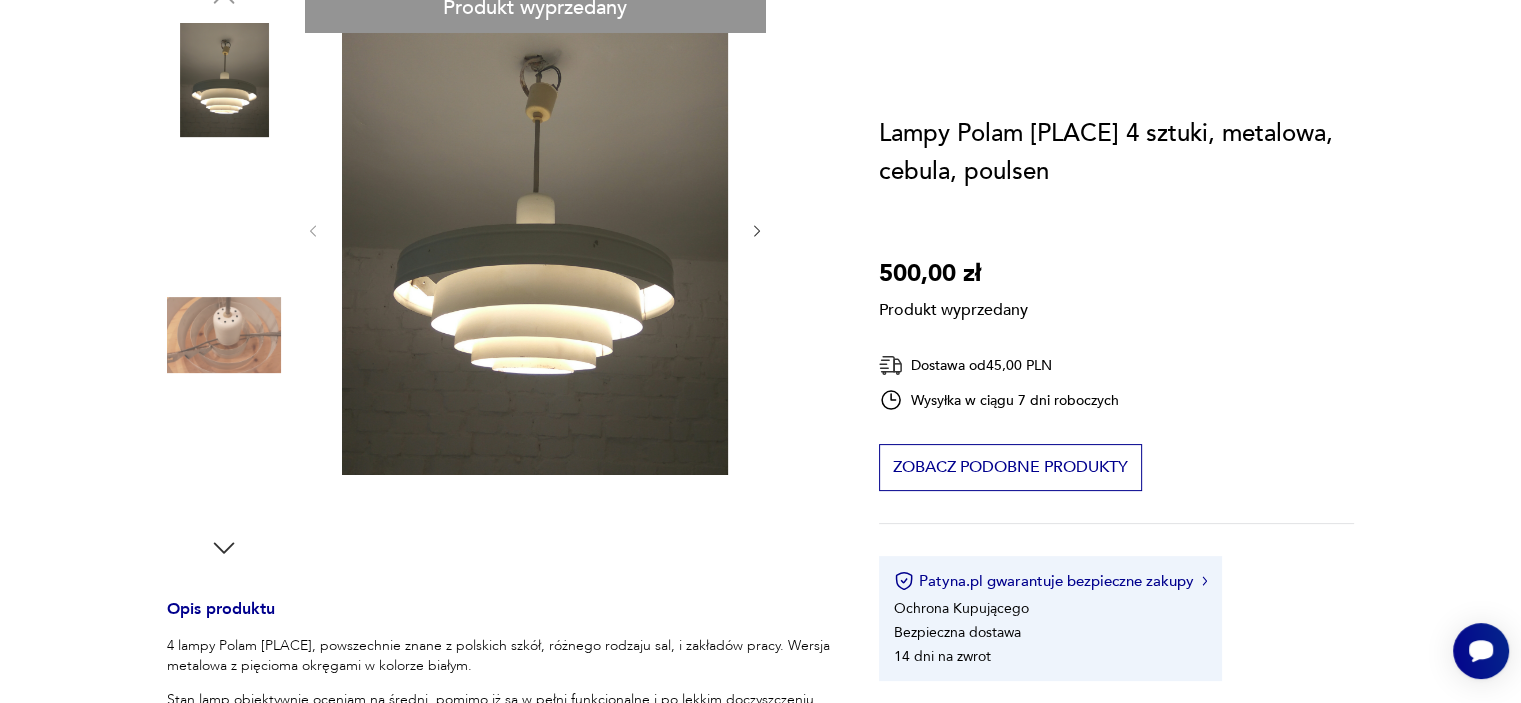 scroll, scrollTop: 0, scrollLeft: 0, axis: both 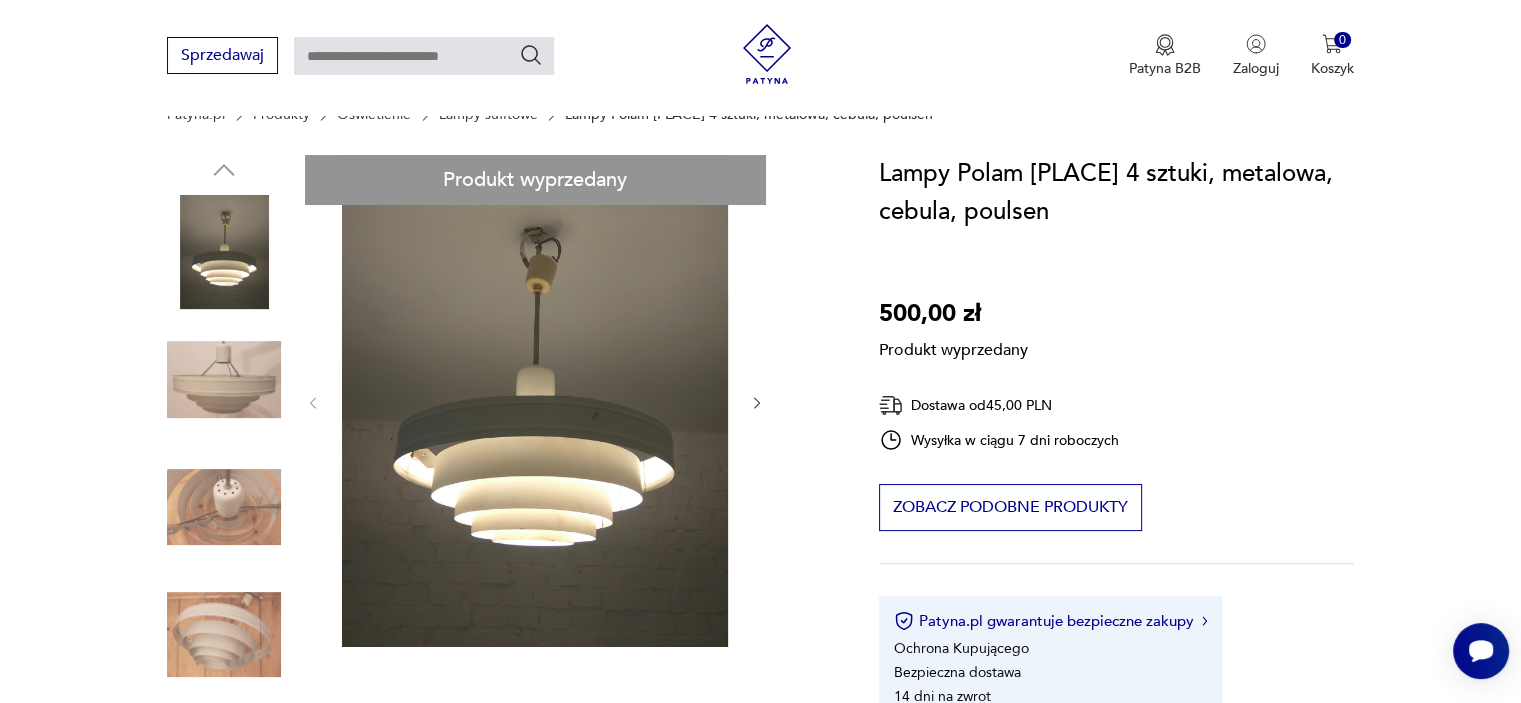 click on "Produkt wyprzedany Opis produktu 4 lampy Polam [PLACE], powszechnie znane z polskich szkół, różnego rodzaju sal, i zakładów pracy. Wersja metalowa z pięcioma okręgami w kolorze białym.
Stan lamp obiektywnie oceniam na średni, pomimo iż są w pełni funkcjonalne i po lekkim doczyszczeniu mogą służyć bez większych renowacji (tym bardziej że to lampy sufitowe, "oglądane" z większej odległości).
Stan:
miejscowe odpryski lakieru, gdzieniegdzie krostki, napuchnięty lakier,
odpryski lakieru, i miejsca zgrzewów etc pokryte cienką warstwą rdzy,
miejscami przebarwienia na kloszu,
brak porcelanowej oprawki żarówki w jednej z lamp
przybrudzenia plastiku maskującego kostkę.
Klosze całkowicie demontowalne, ułatwiające lakierowanie proszkowe, jeśli ktoś chciałby odnawiać lampy.
Rozwiń więcej Szczegóły produktu Tagi:   retro ,  PRL ,  Pierwszy śnieg ,  Skandynawski minimalizm ,  polam O sprzedawcy Lastriko Zweryfikowany sprzedawca Od 6 lat z Patyną Dostawa i zwroty" at bounding box center [499, 693] 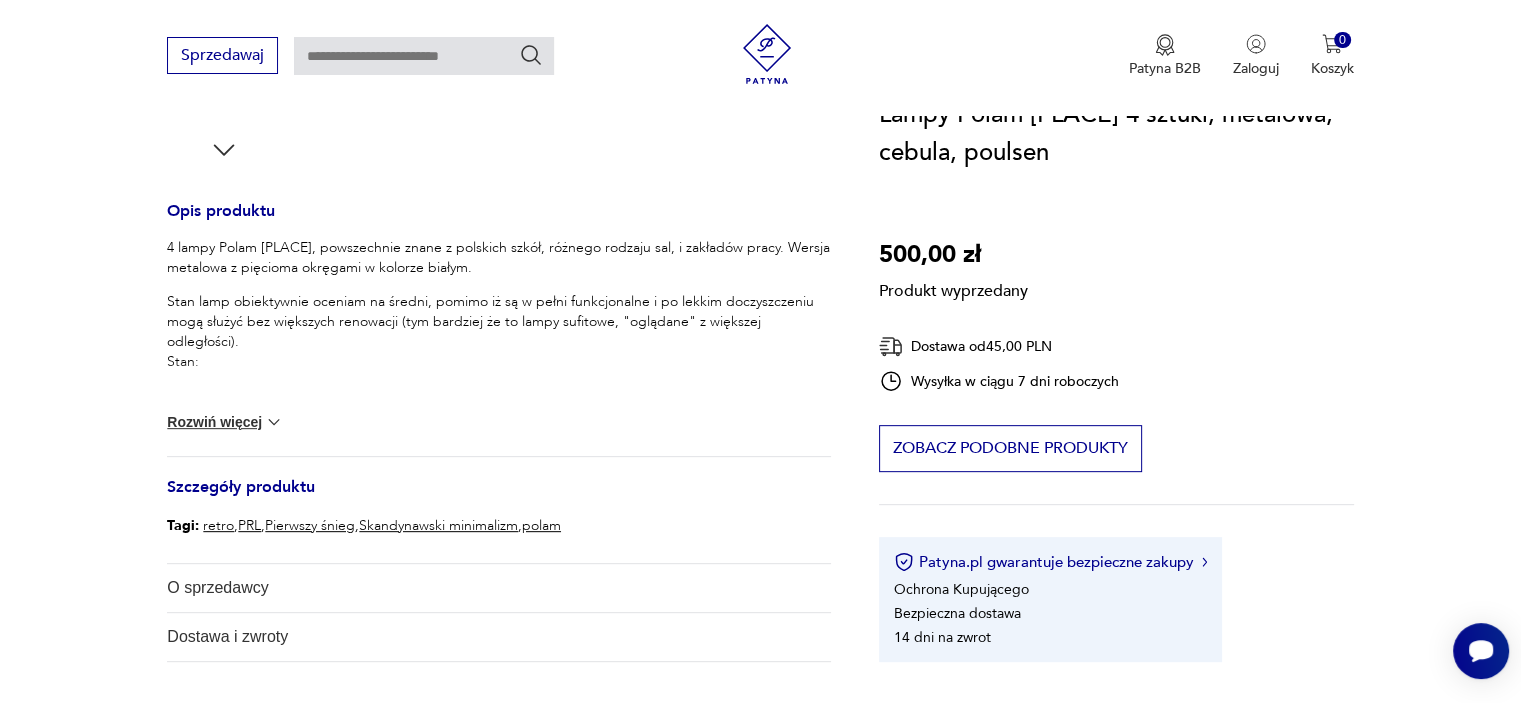 scroll, scrollTop: 0, scrollLeft: 0, axis: both 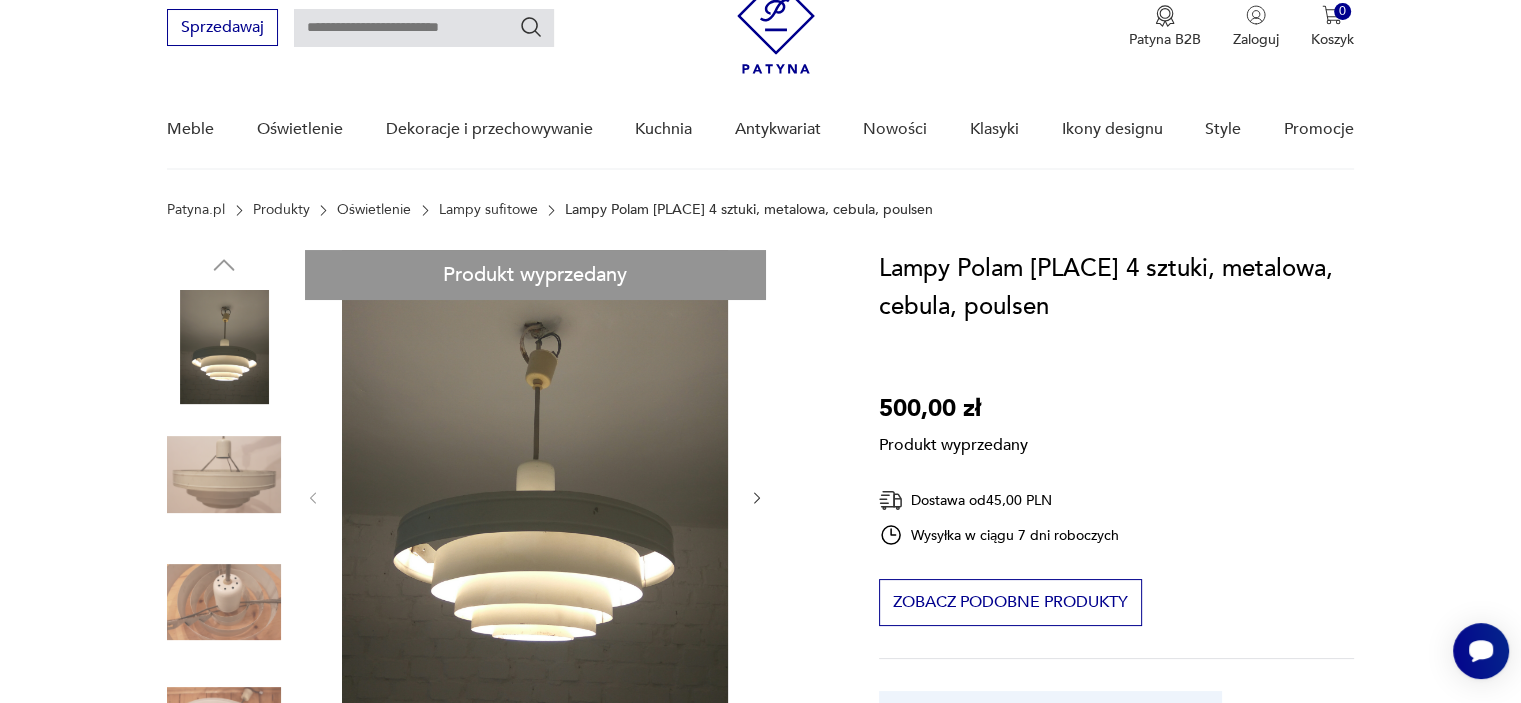 click on "Produkt wyprzedany Opis produktu 4 lampy Polam [PLACE], powszechnie znane z polskich szkół, różnego rodzaju sal, i zakładów pracy. Wersja metalowa z pięcioma okręgami w kolorze białym.
Stan lamp obiektywnie oceniam na średni, pomimo iż są w pełni funkcjonalne i po lekkim doczyszczeniu mogą służyć bez większych renowacji (tym bardziej że to lampy sufitowe, "oglądane" z większej odległości).
Stan:
miejscowe odpryski lakieru, gdzieniegdzie krostki, napuchnięty lakier,
odpryski lakieru, i miejsca zgrzewów etc pokryte cienką warstwą rdzy,
miejscami przebarwienia na kloszu,
brak porcelanowej oprawki żarówki w jednej z lamp
przybrudzenia plastiku maskującego kostkę.
Klosze całkowicie demontowalne, ułatwiające lakierowanie proszkowe, jeśli ktoś chciałby odnawiać lampy.
Rozwiń więcej Szczegóły produktu Tagi:   retro ,  PRL ,  Pierwszy śnieg ,  Skandynawski minimalizm ,  polam O sprzedawcy Lastriko Zweryfikowany sprzedawca Od 6 lat z Patyną Dostawa i zwroty" at bounding box center (499, 788) 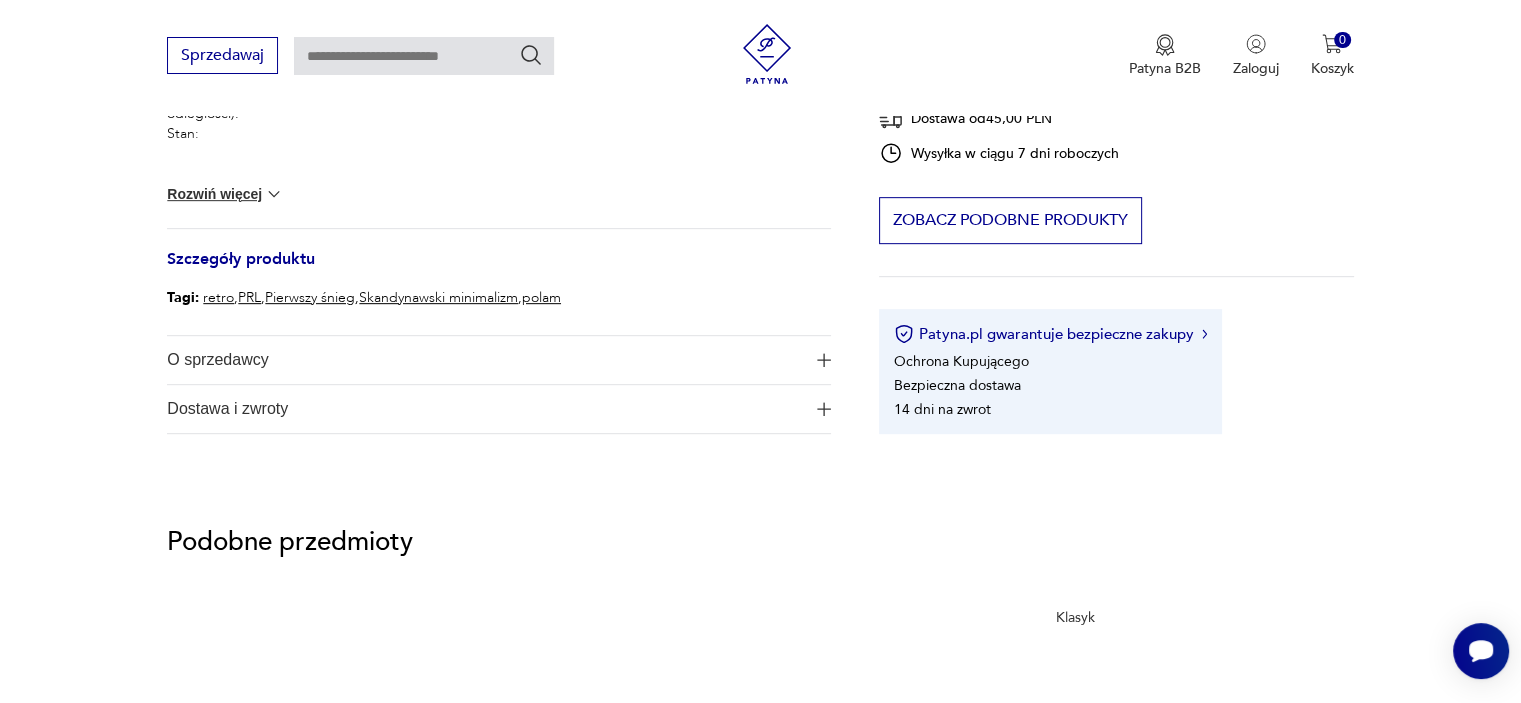 scroll, scrollTop: 736, scrollLeft: 0, axis: vertical 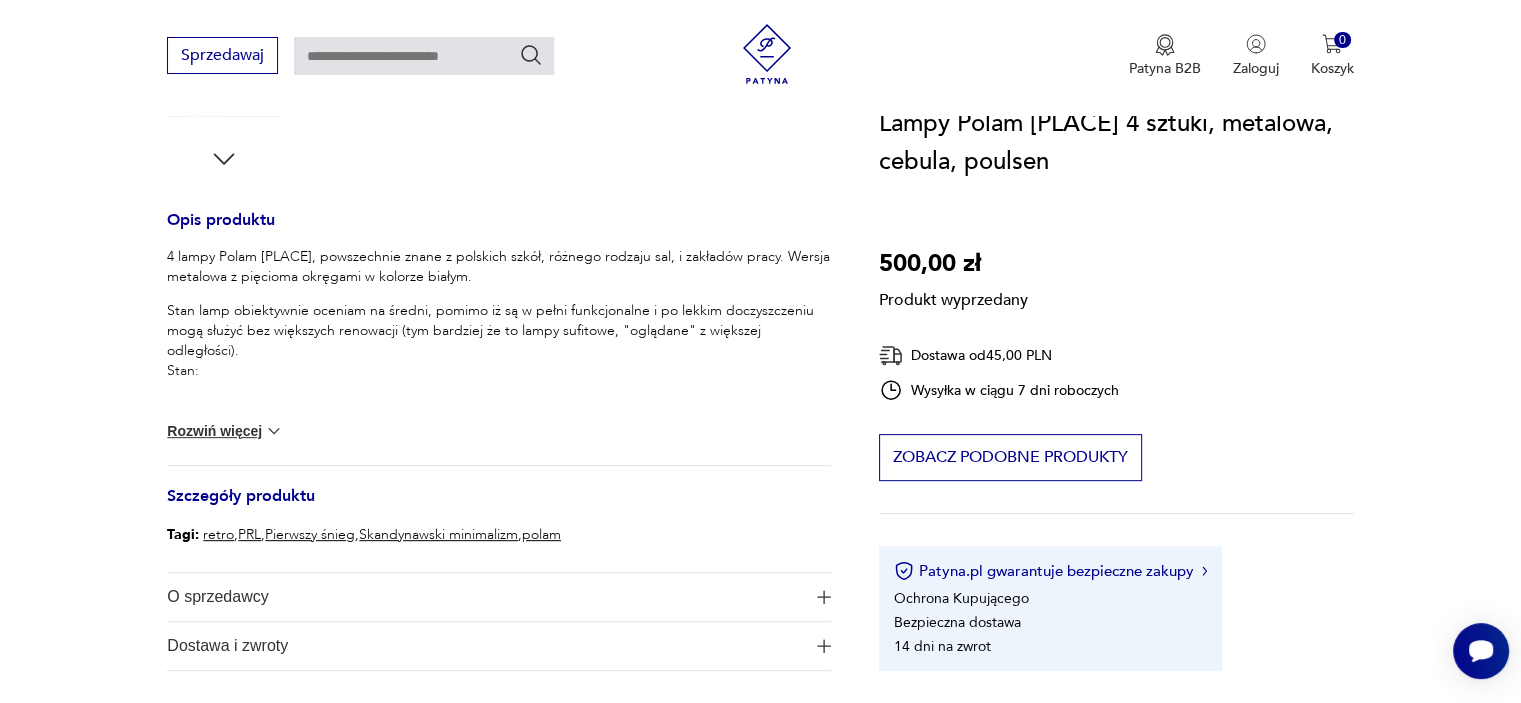 click on "Rozwiń więcej" at bounding box center [225, 431] 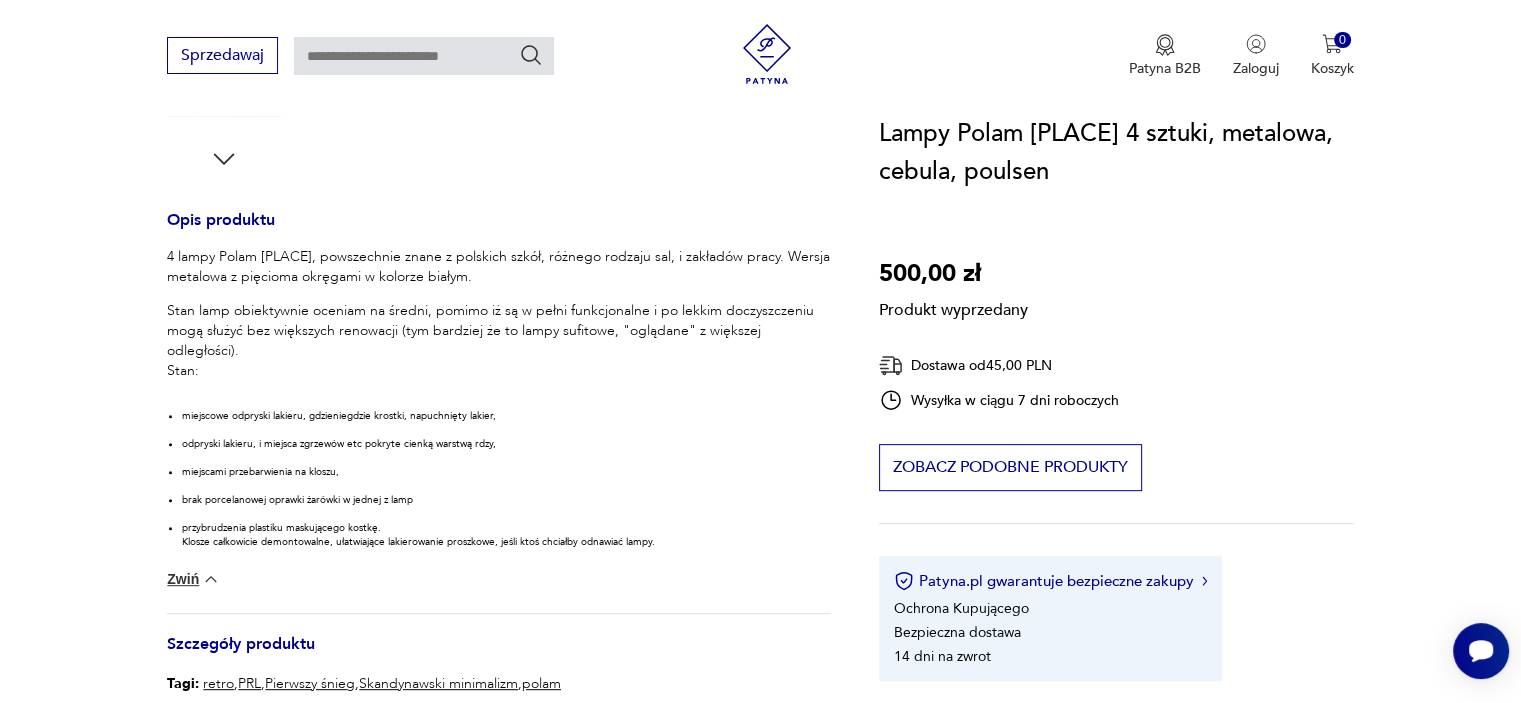 type on "*******" 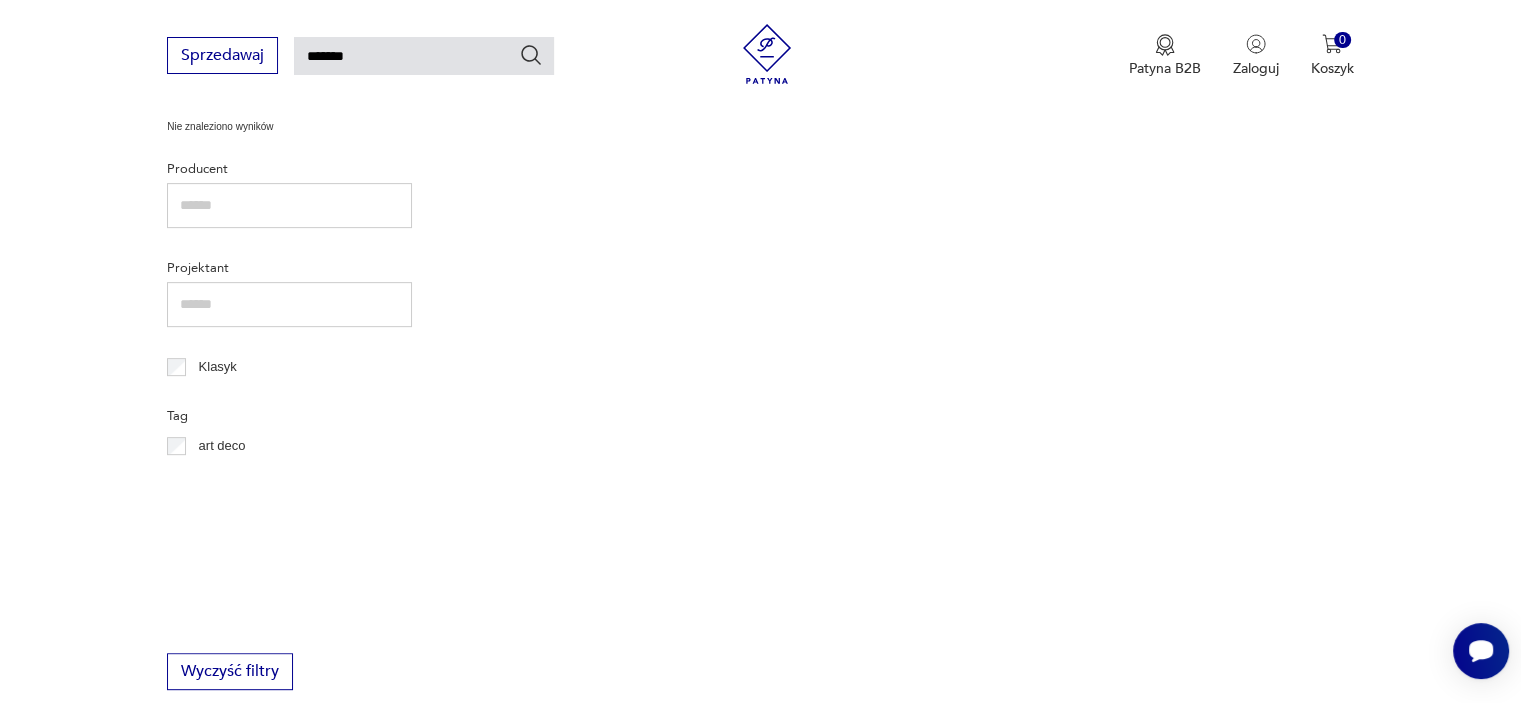 scroll, scrollTop: 1401, scrollLeft: 0, axis: vertical 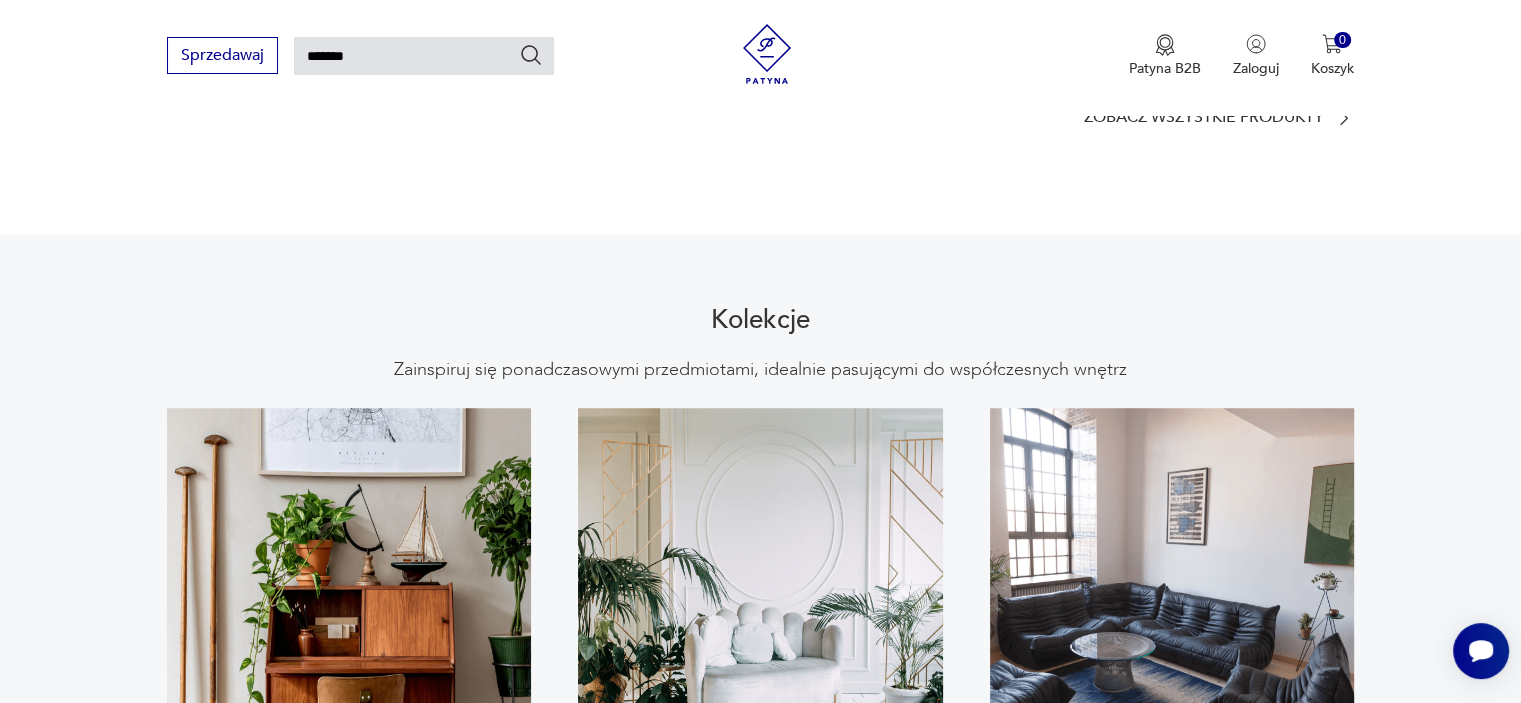 type 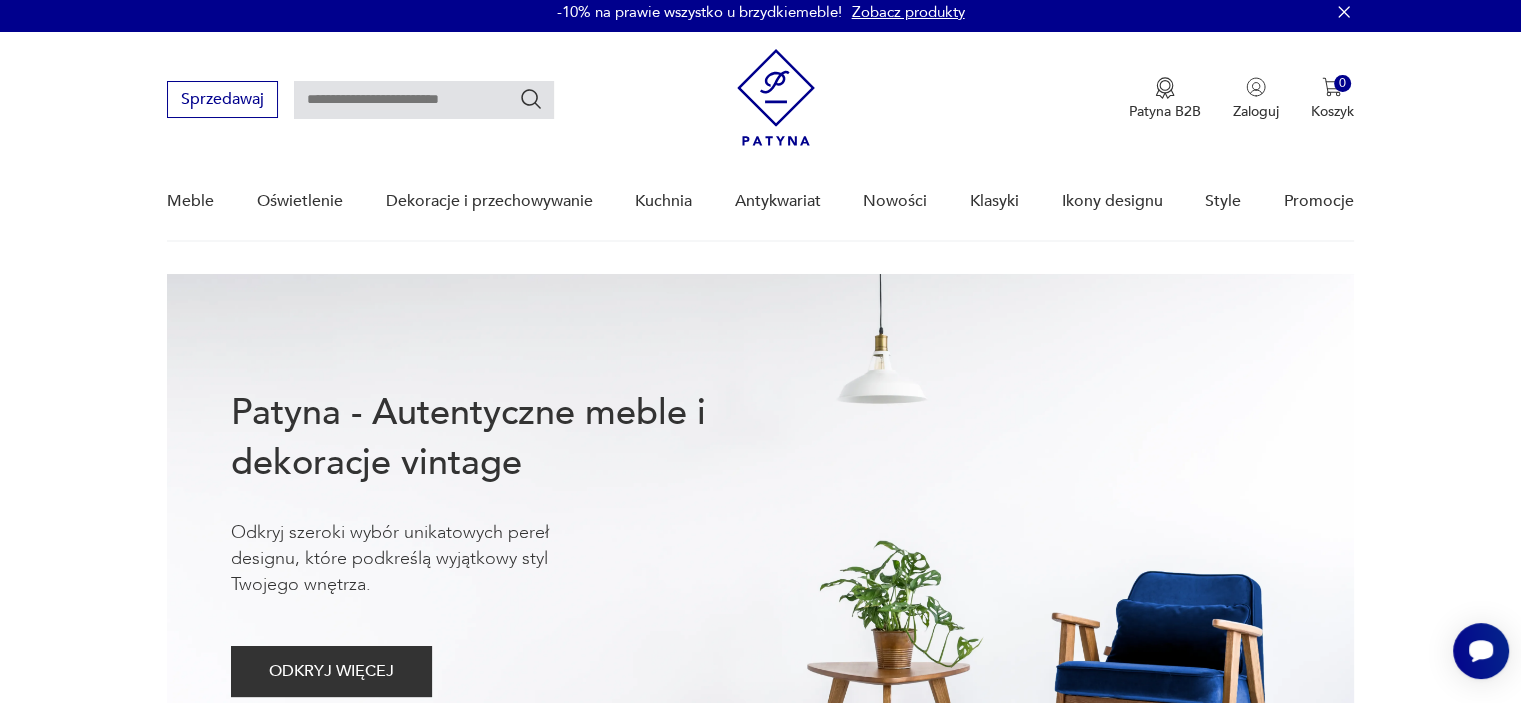 scroll, scrollTop: 0, scrollLeft: 0, axis: both 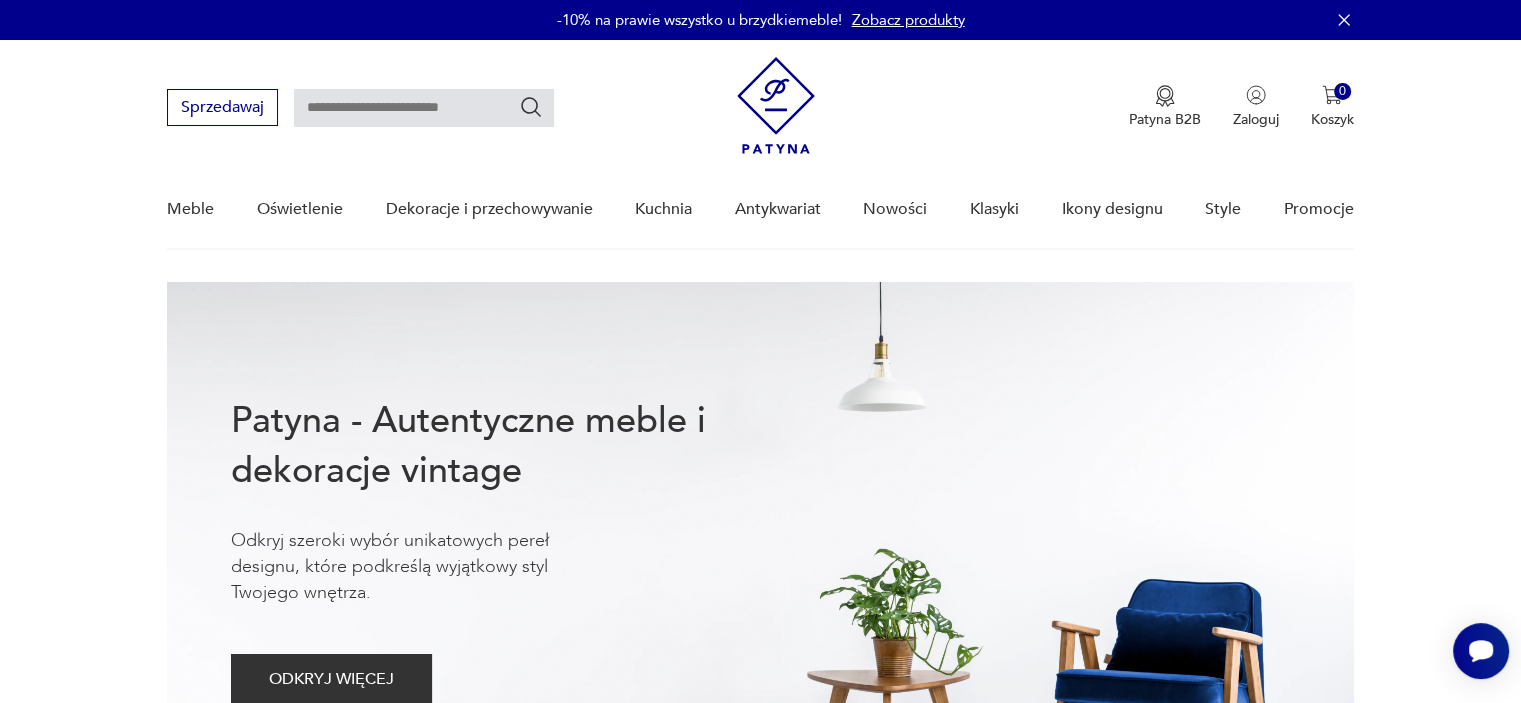 click at bounding box center [424, 108] 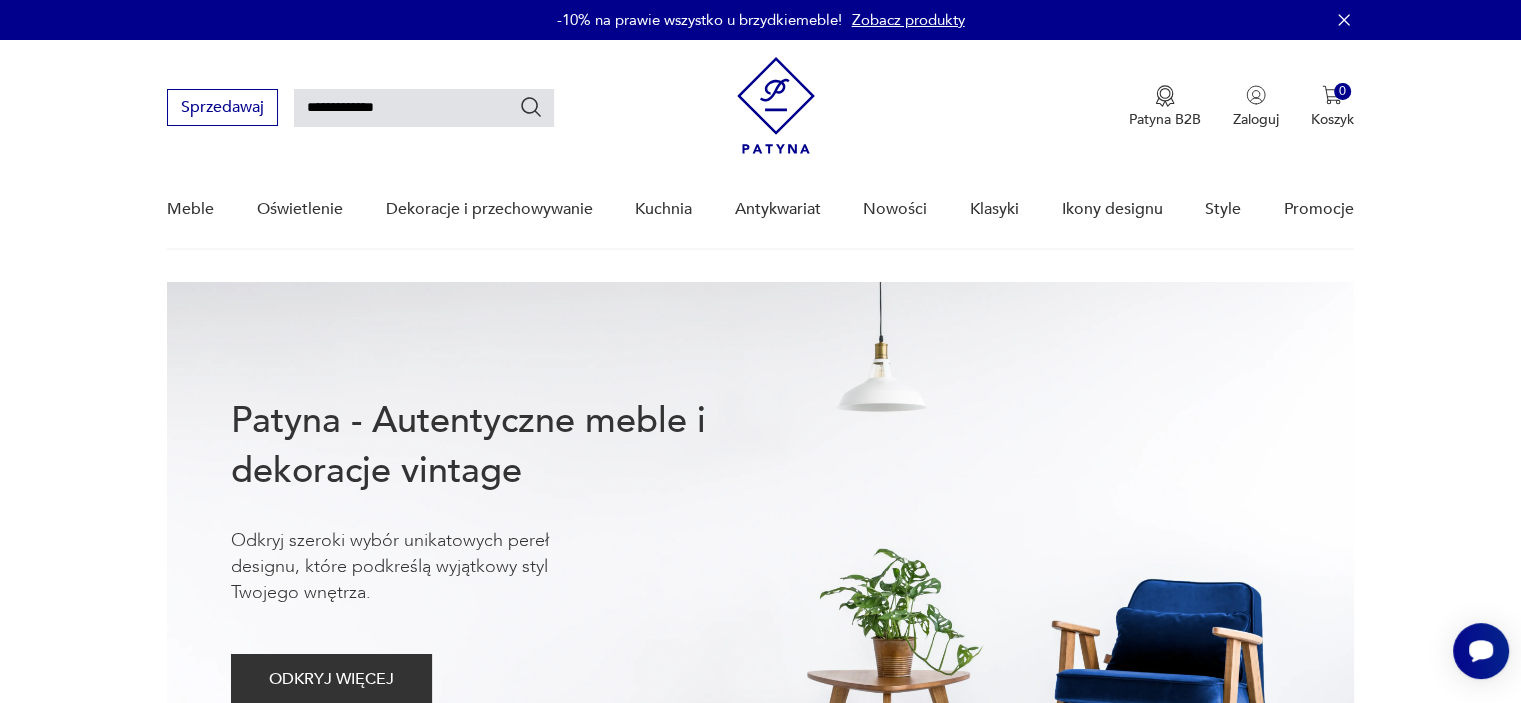 type on "**********" 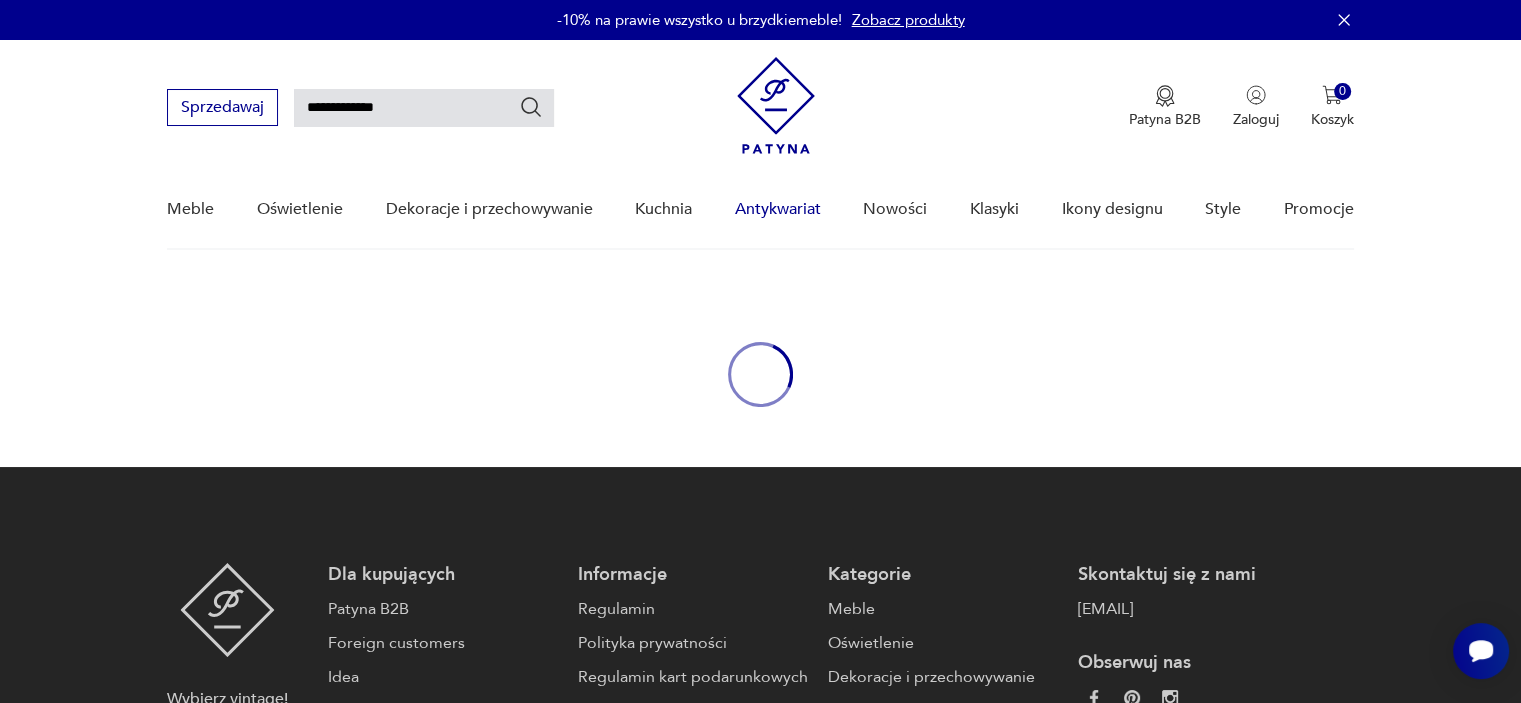 scroll, scrollTop: 71, scrollLeft: 0, axis: vertical 